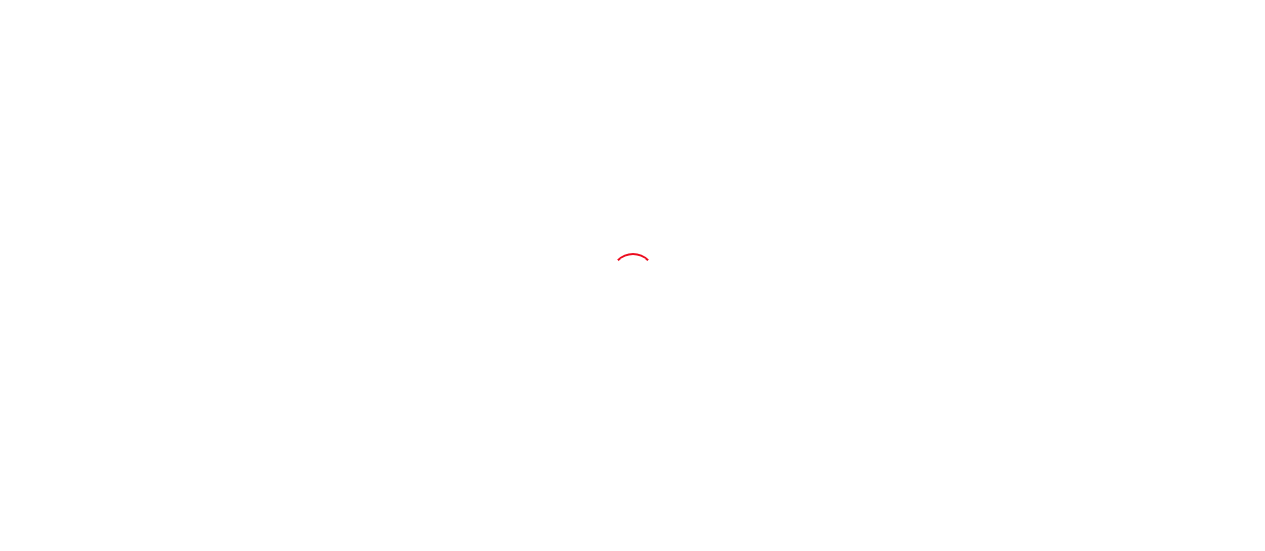 scroll, scrollTop: 0, scrollLeft: 0, axis: both 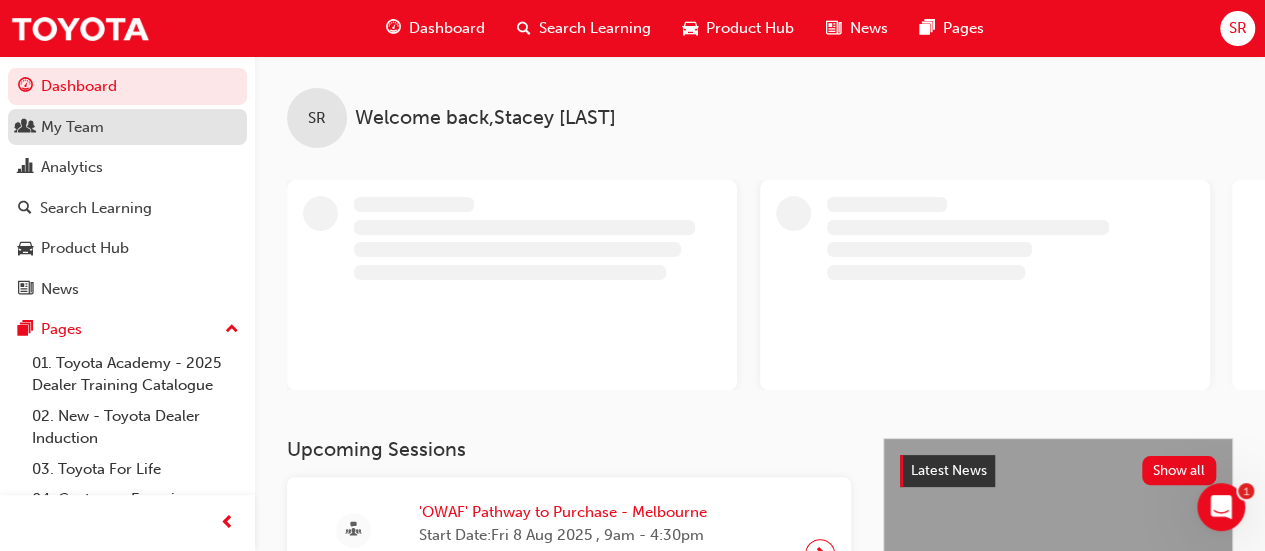 click on "My Team" at bounding box center [127, 127] 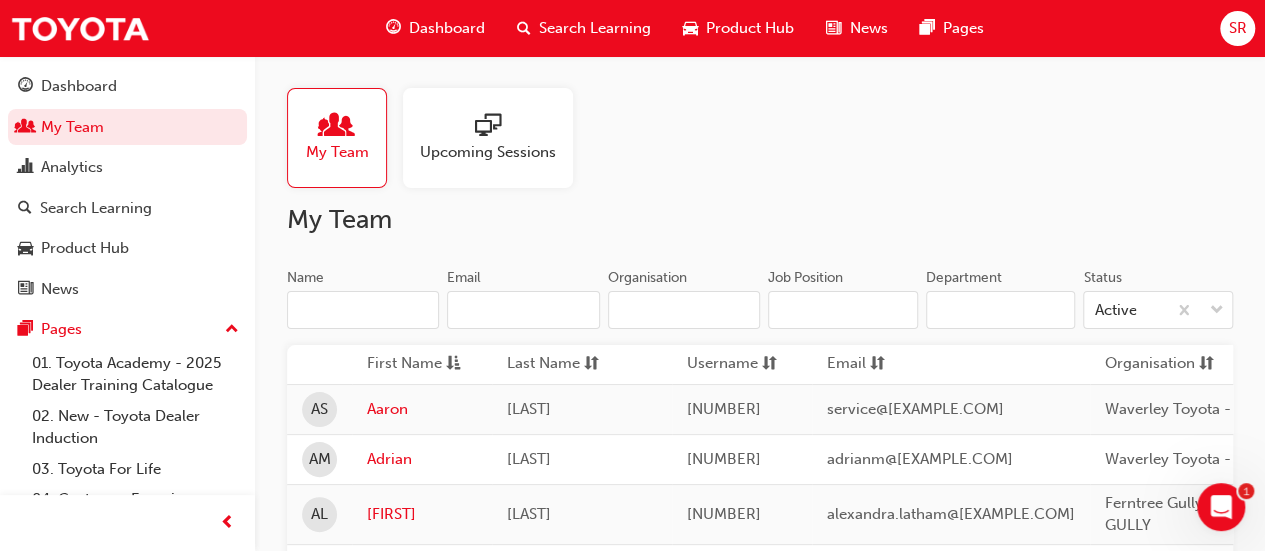 click on "Search Learning" at bounding box center [595, 28] 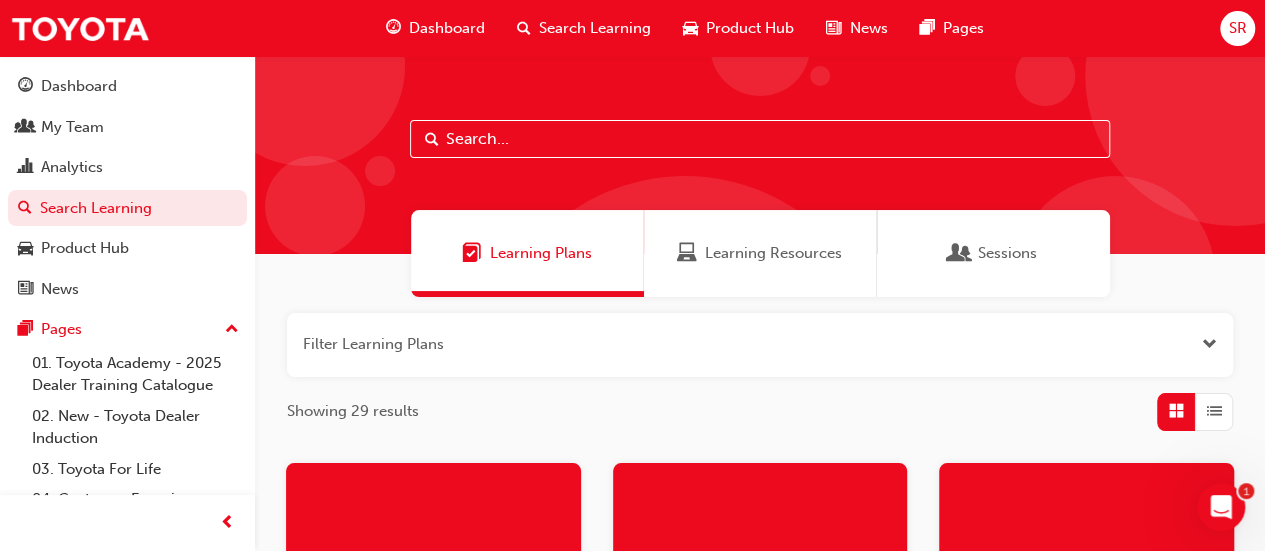 click at bounding box center [760, 139] 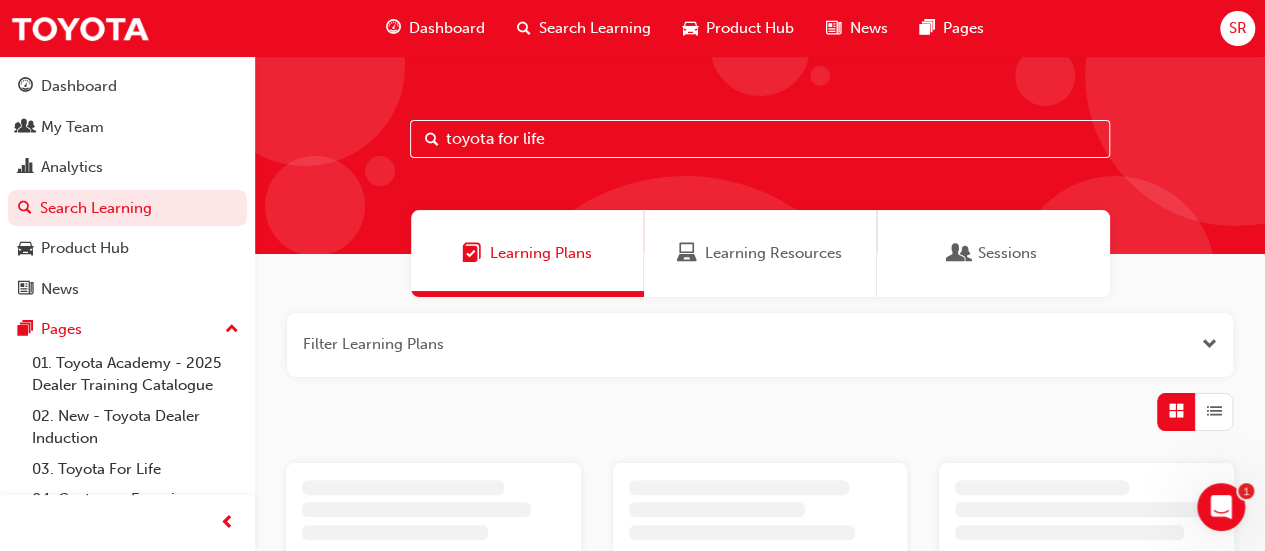 type on "toyota for life" 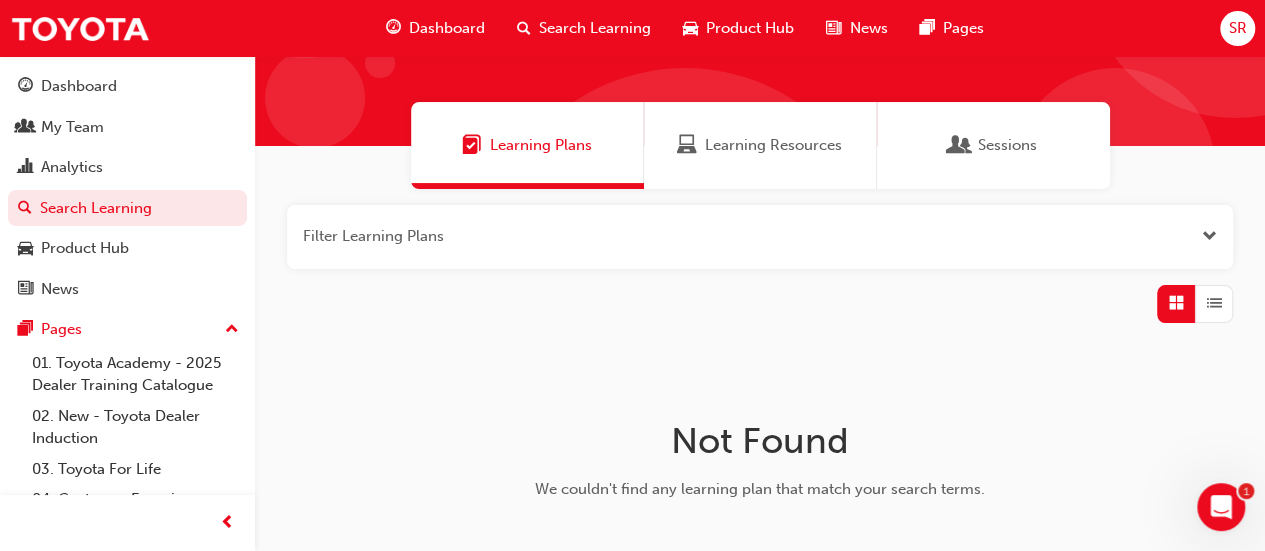scroll, scrollTop: 0, scrollLeft: 0, axis: both 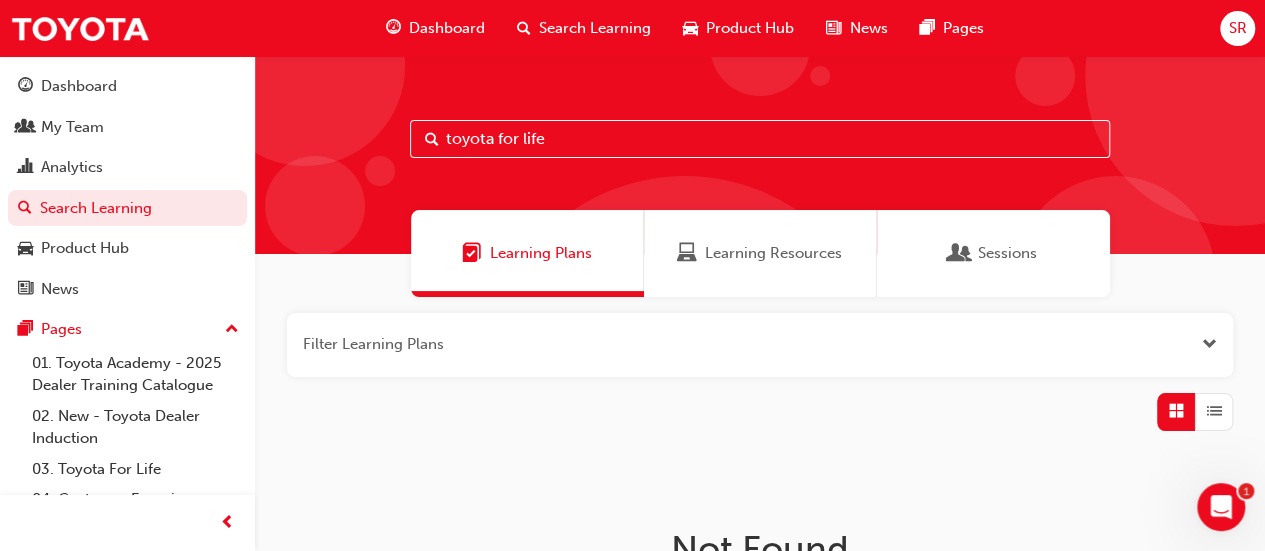 drag, startPoint x: 553, startPoint y: 137, endPoint x: 372, endPoint y: 132, distance: 181.06905 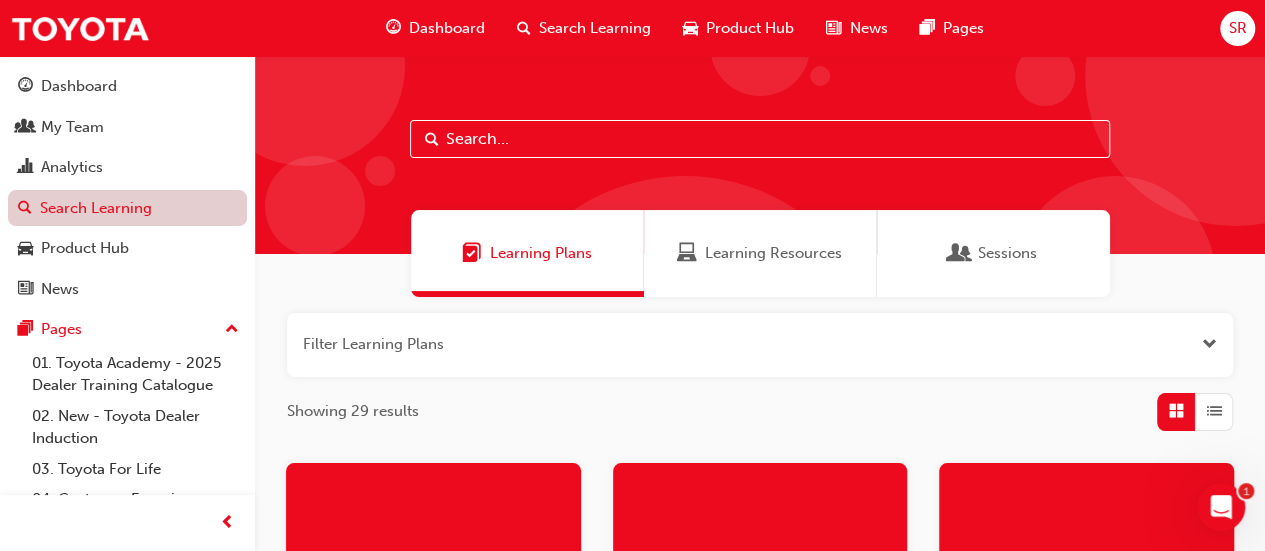 type 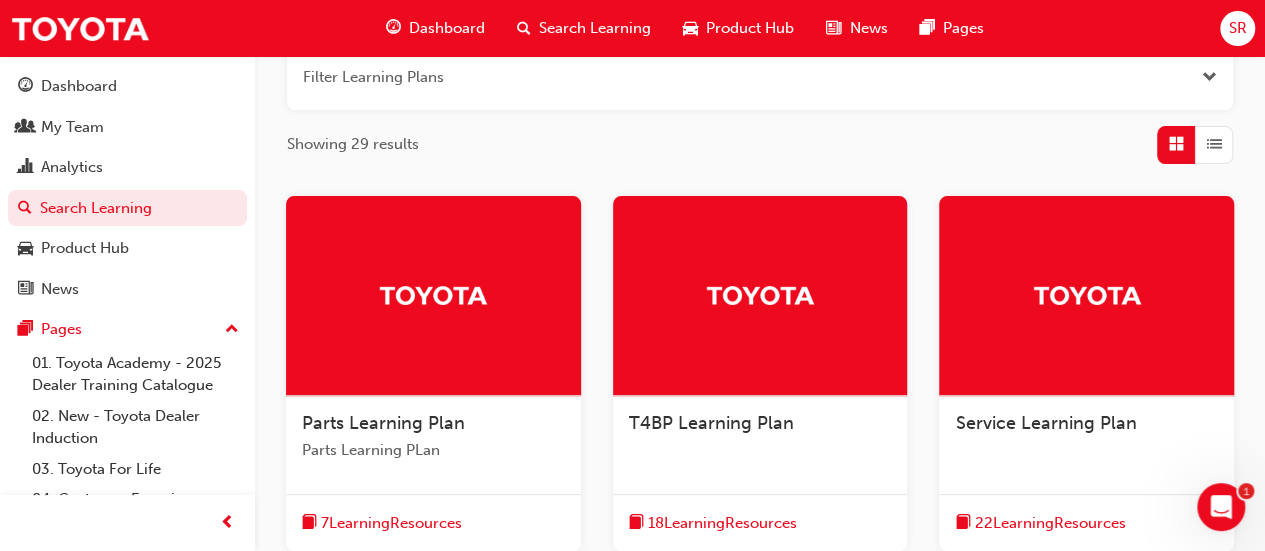 scroll, scrollTop: 300, scrollLeft: 0, axis: vertical 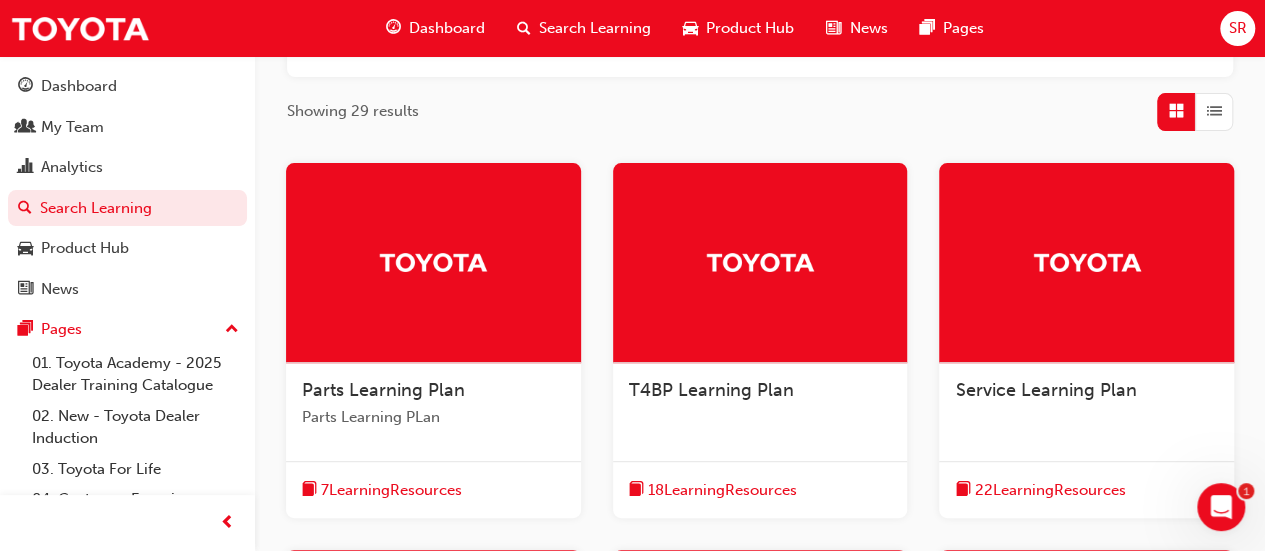 click on "Search Learning" at bounding box center (595, 28) 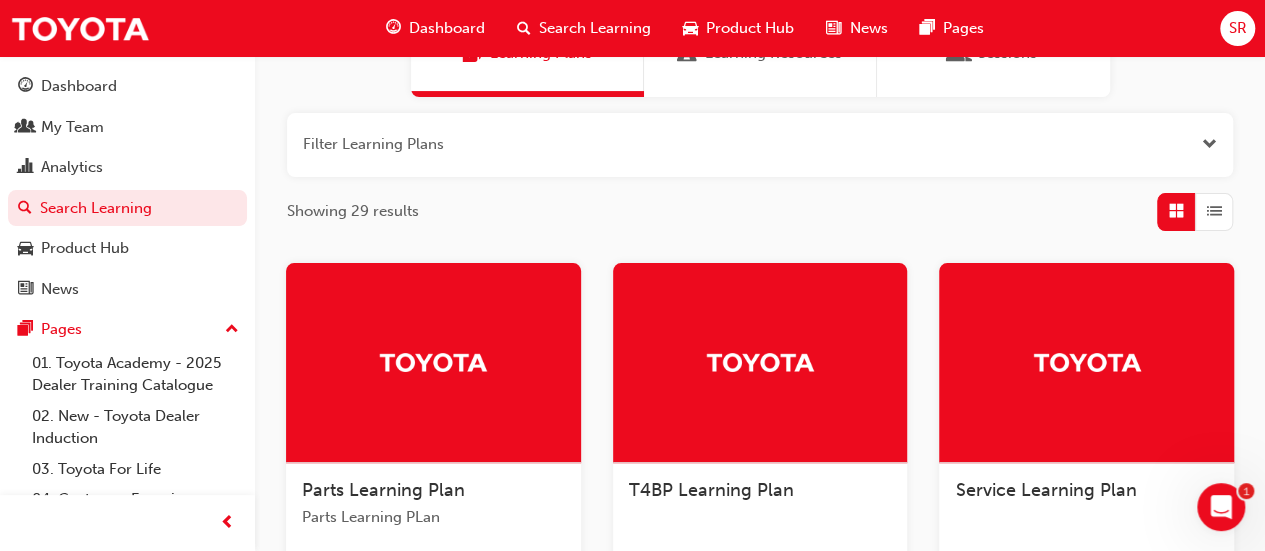 scroll, scrollTop: 300, scrollLeft: 0, axis: vertical 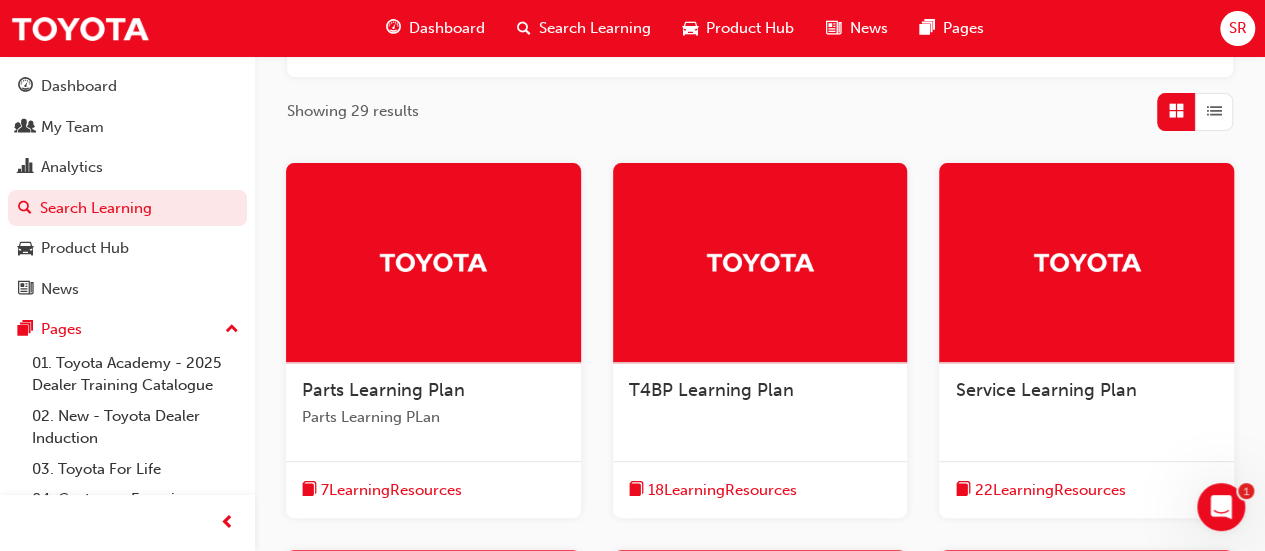 click on "Search Learning" at bounding box center [595, 28] 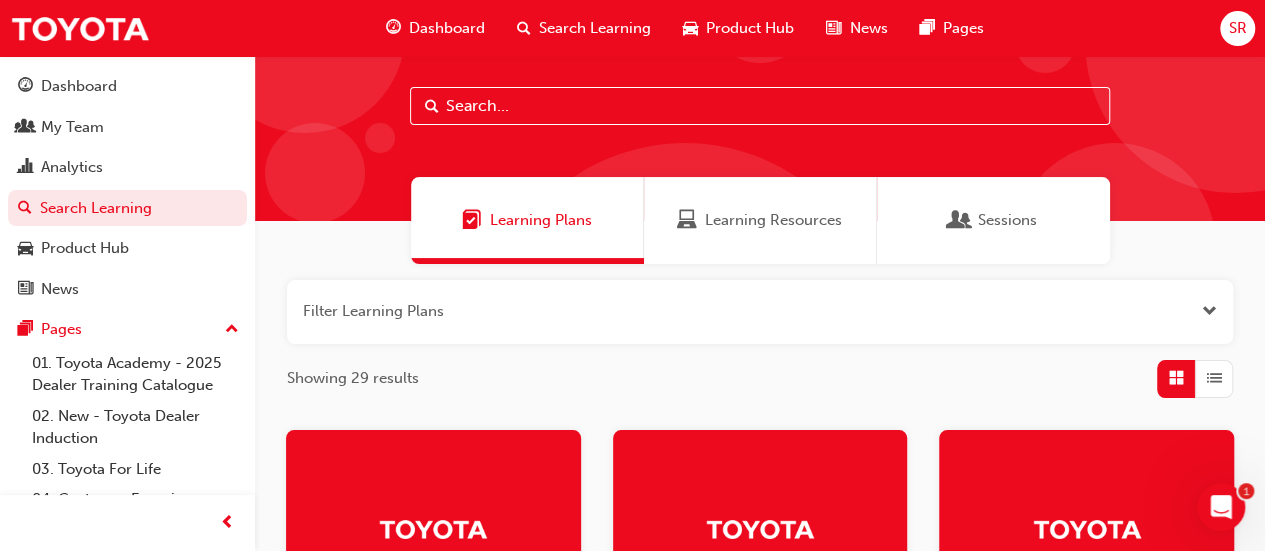 scroll, scrollTop: 0, scrollLeft: 0, axis: both 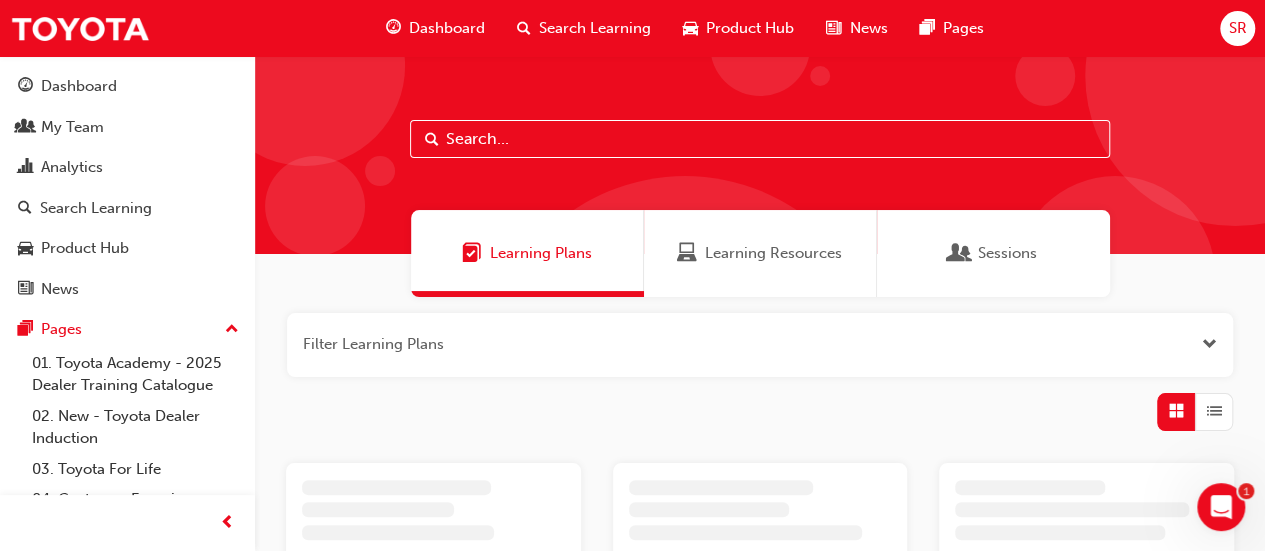 click at bounding box center (760, 139) 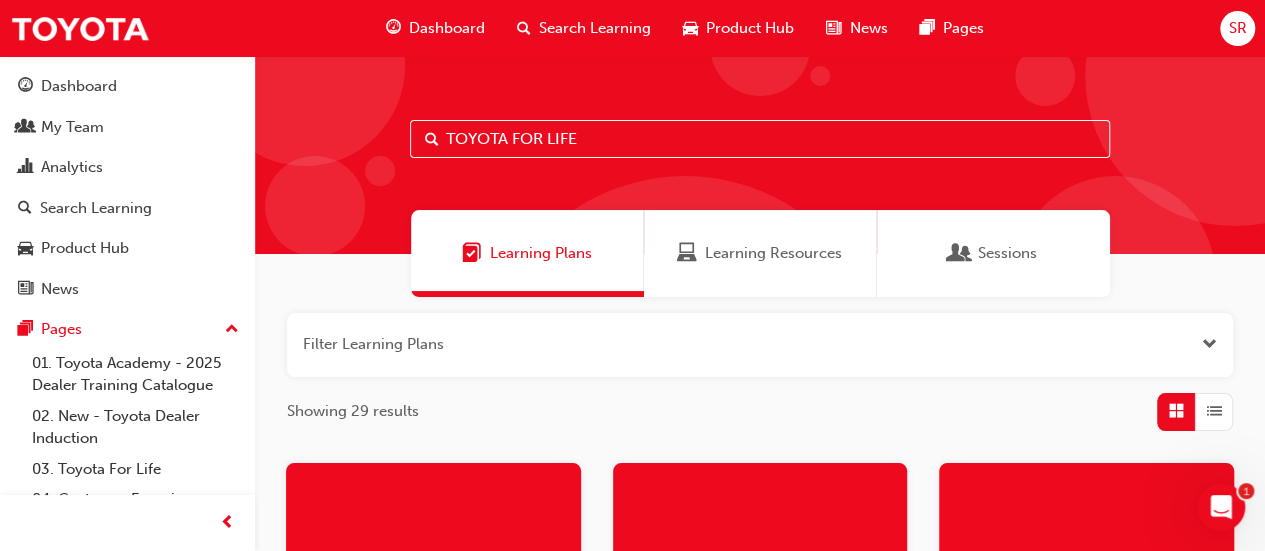 type on "TOYOTA FOR LIFE" 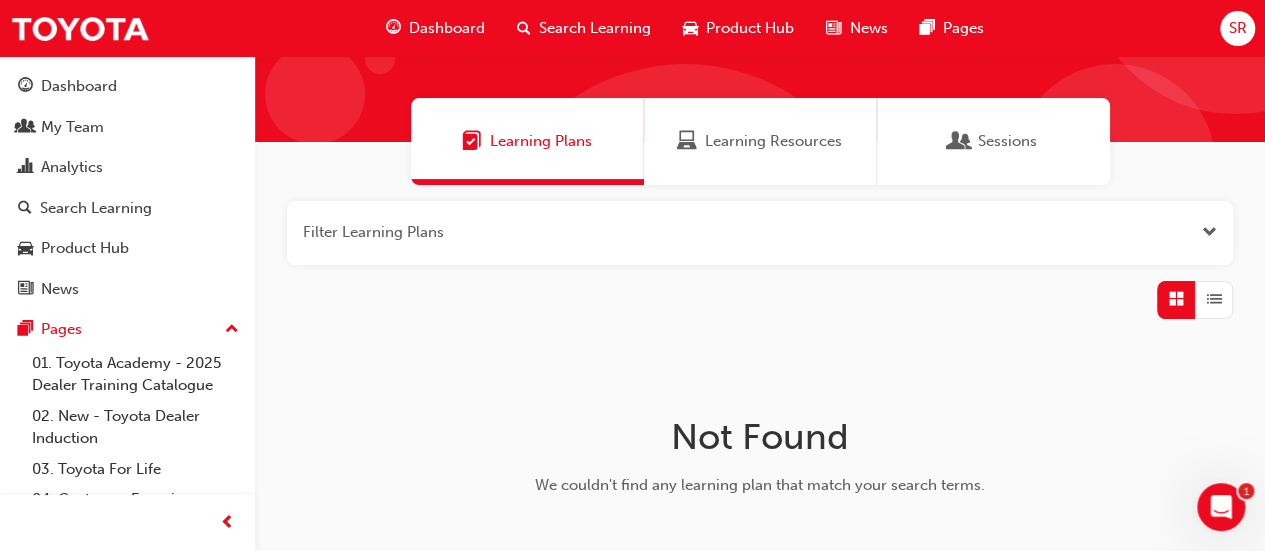scroll, scrollTop: 0, scrollLeft: 0, axis: both 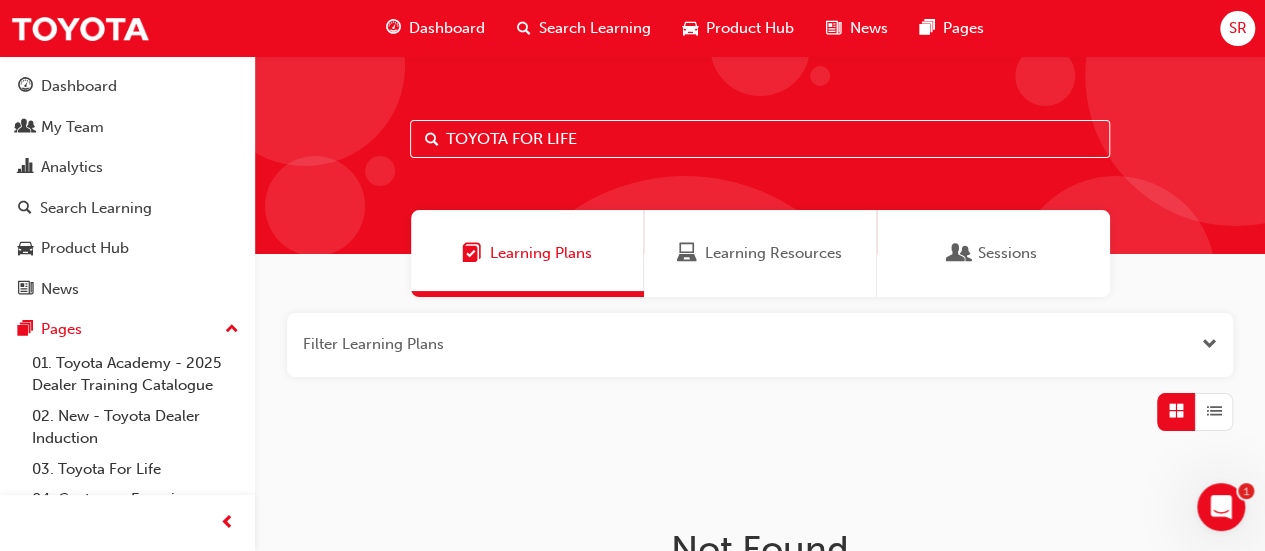 drag, startPoint x: 604, startPoint y: 142, endPoint x: 360, endPoint y: 144, distance: 244.0082 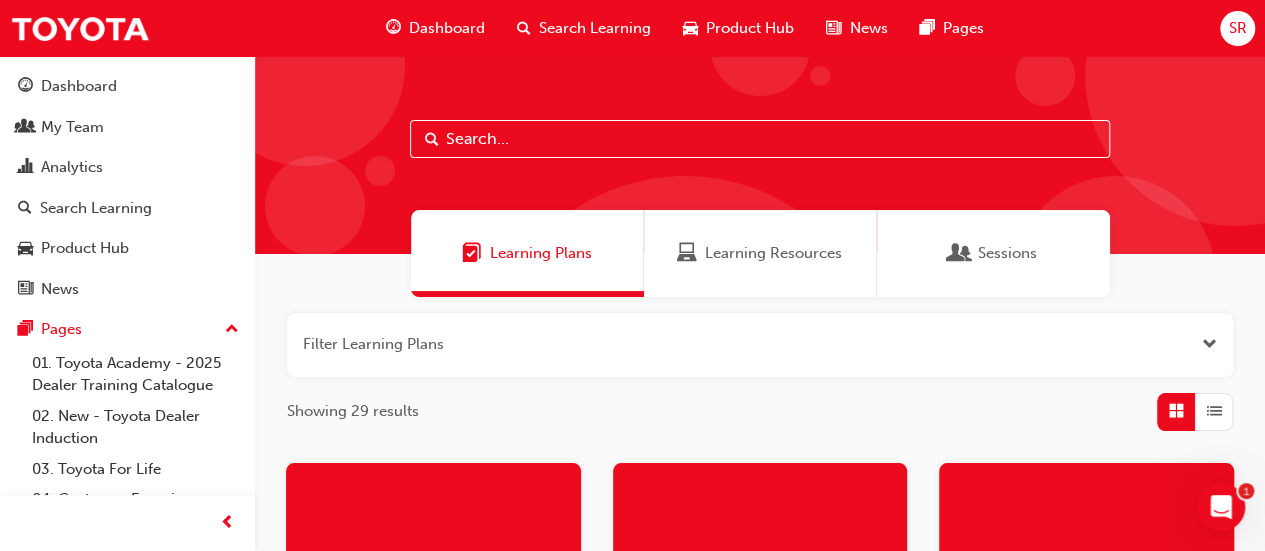 type 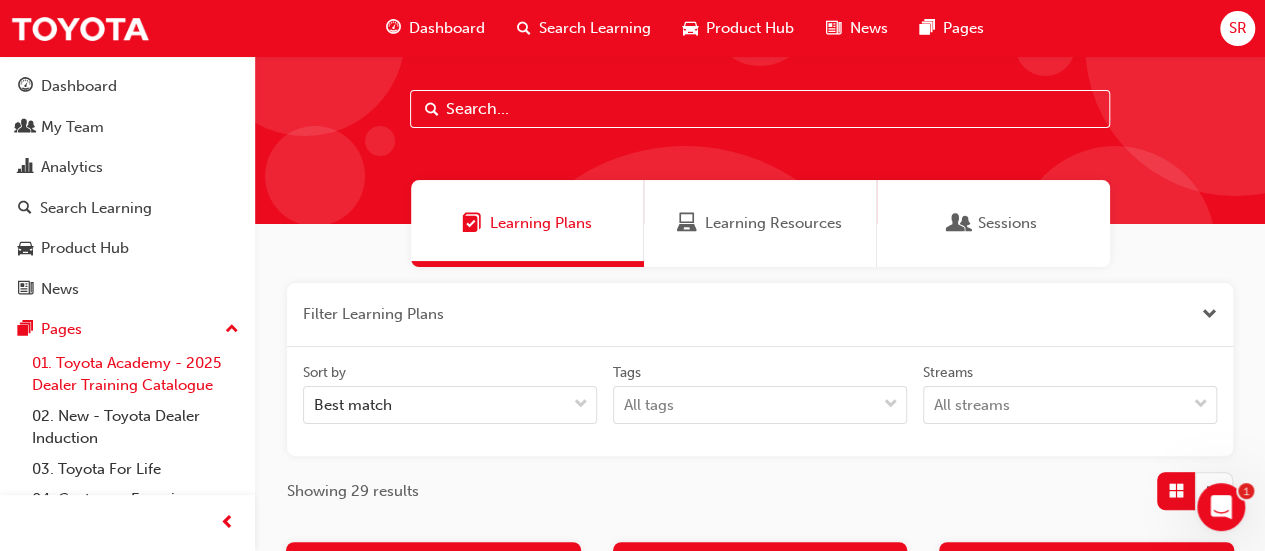 scroll, scrollTop: 0, scrollLeft: 0, axis: both 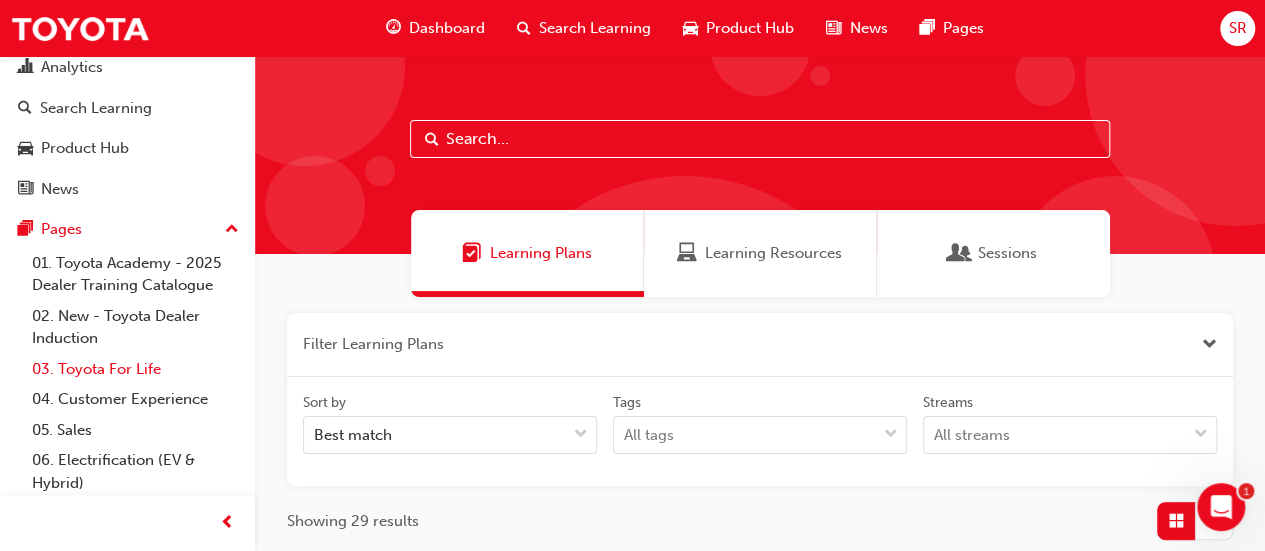 click on "03. Toyota For Life" at bounding box center [135, 369] 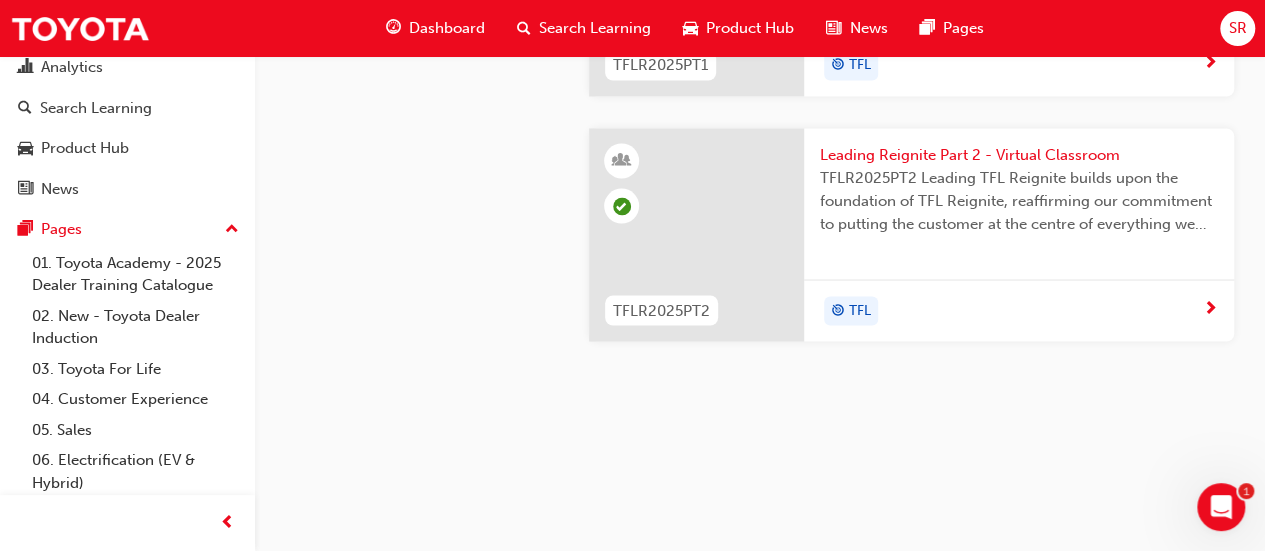 scroll, scrollTop: 2100, scrollLeft: 0, axis: vertical 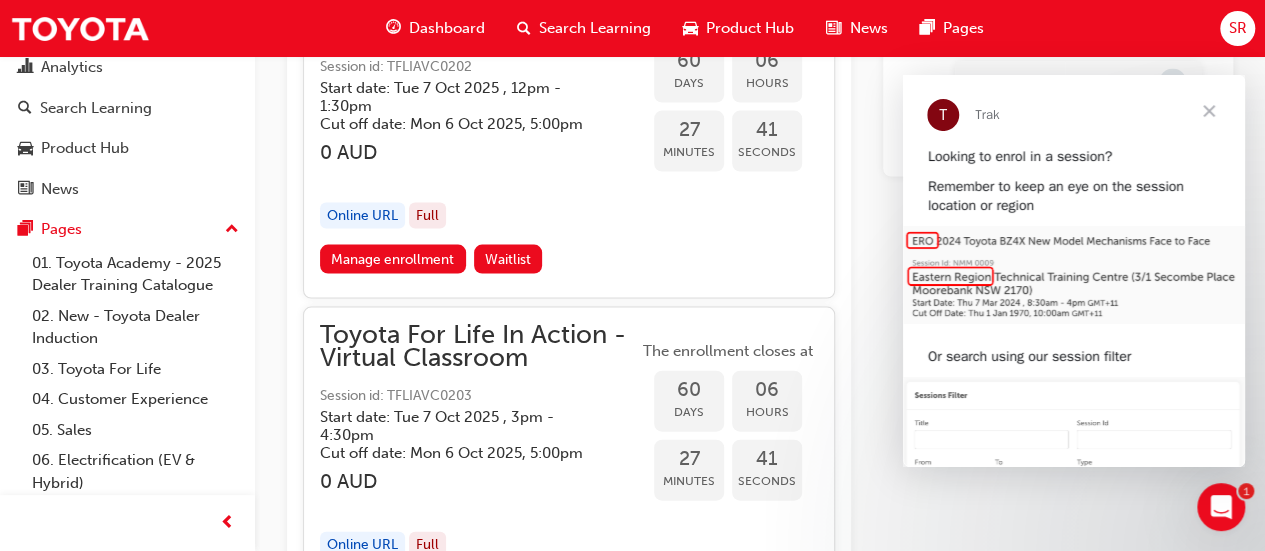 drag, startPoint x: 1272, startPoint y: 68, endPoint x: 185, endPoint y: 310, distance: 1113.6125 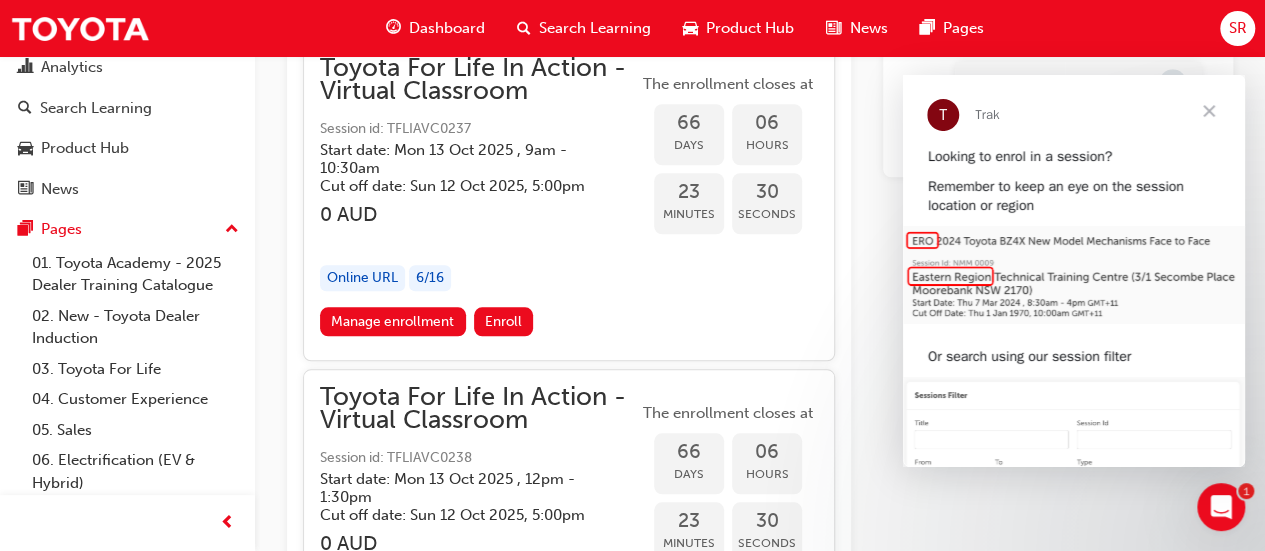 scroll, scrollTop: 27383, scrollLeft: 0, axis: vertical 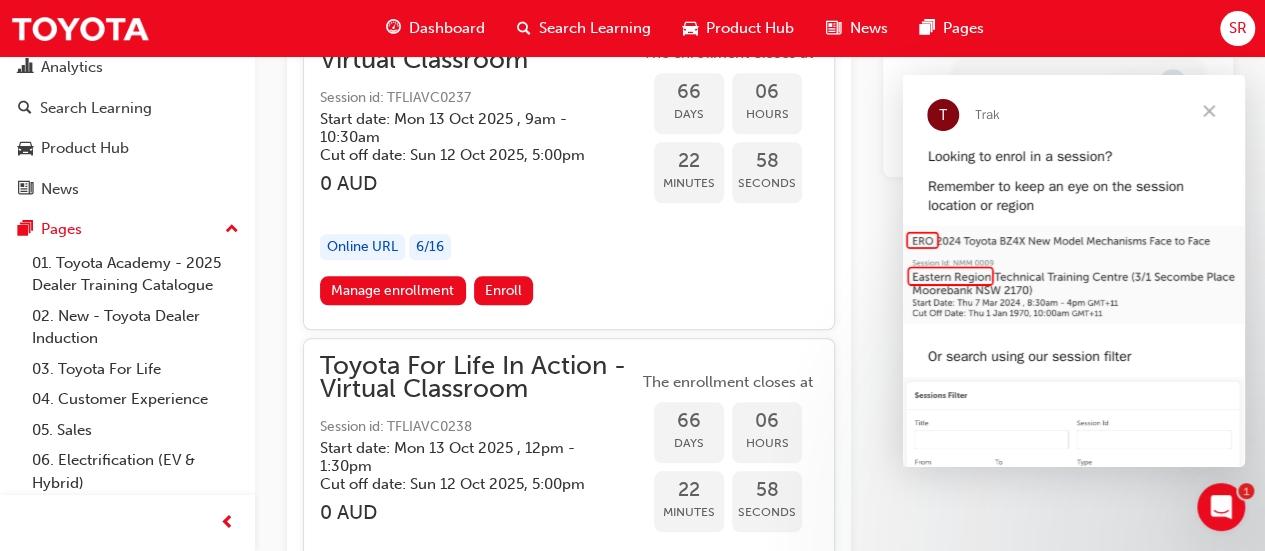 click on "Enroll" at bounding box center (503, 619) 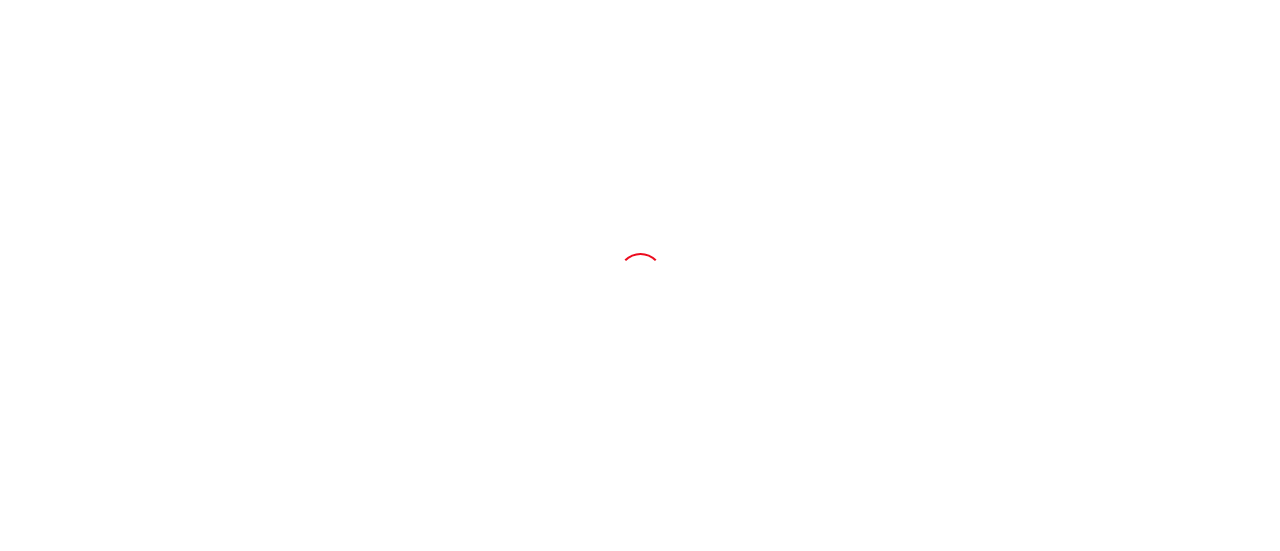 scroll, scrollTop: 0, scrollLeft: 0, axis: both 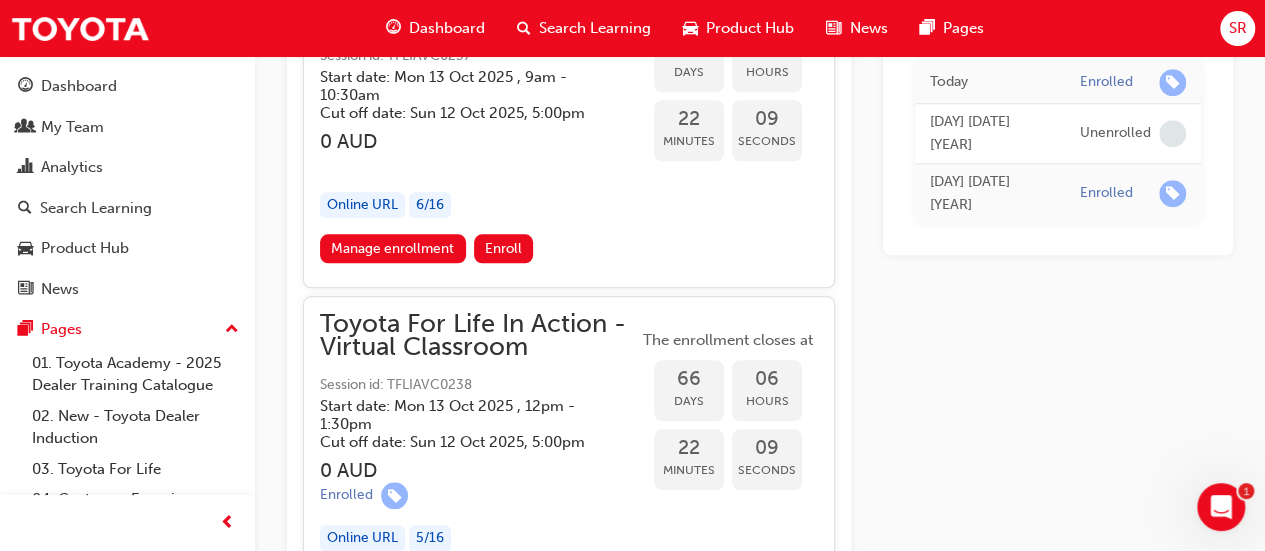 click on "Unenroll" at bounding box center (513, 582) 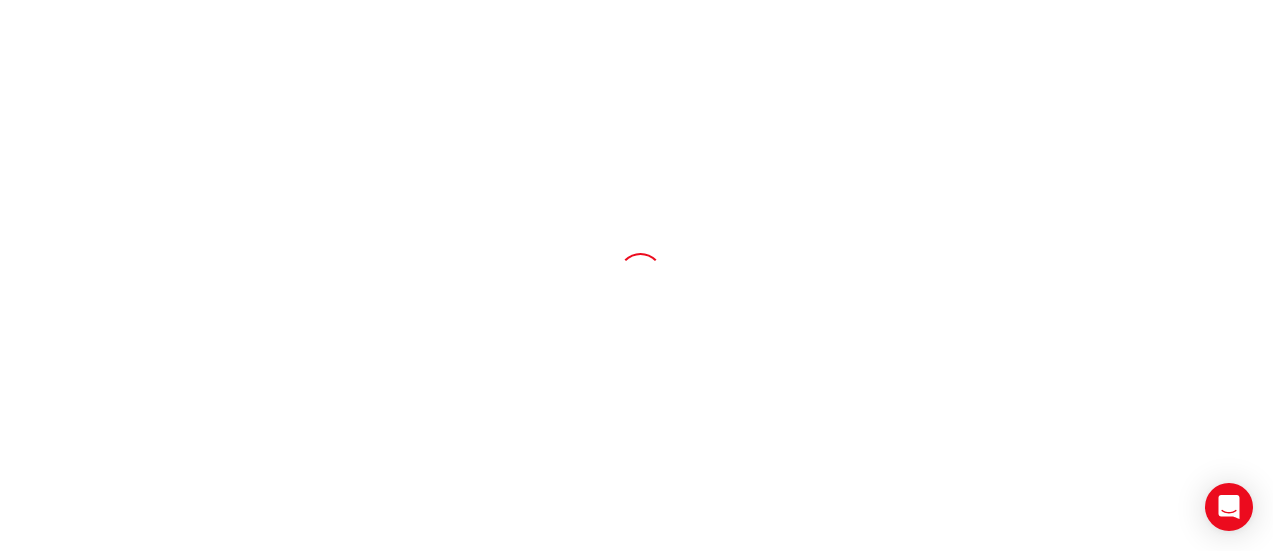 scroll, scrollTop: 0, scrollLeft: 0, axis: both 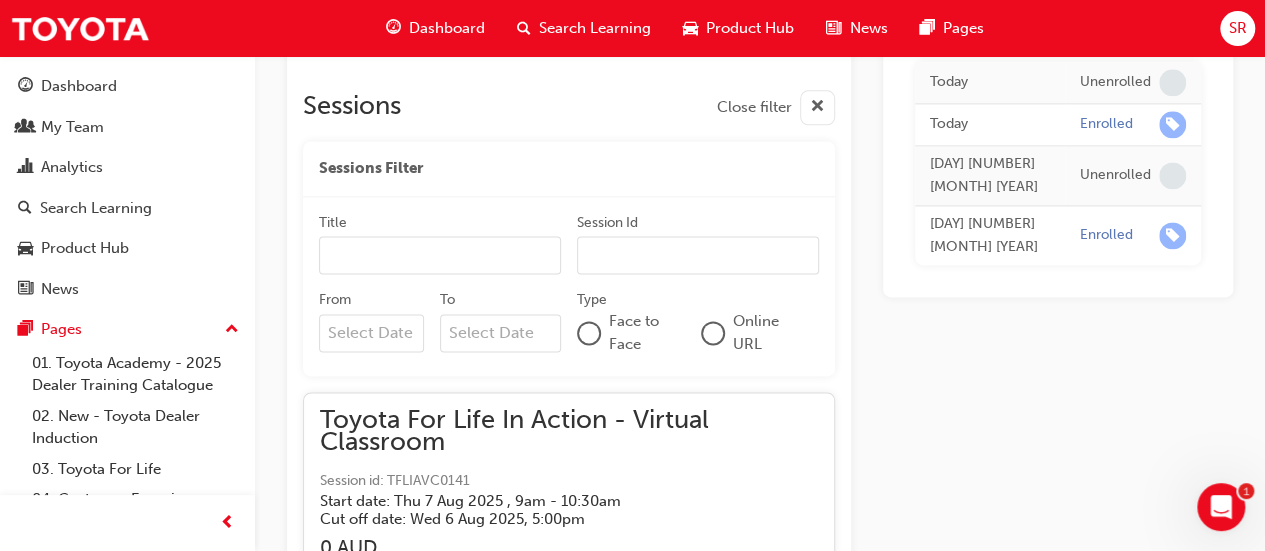 click on "From" at bounding box center (371, 333) 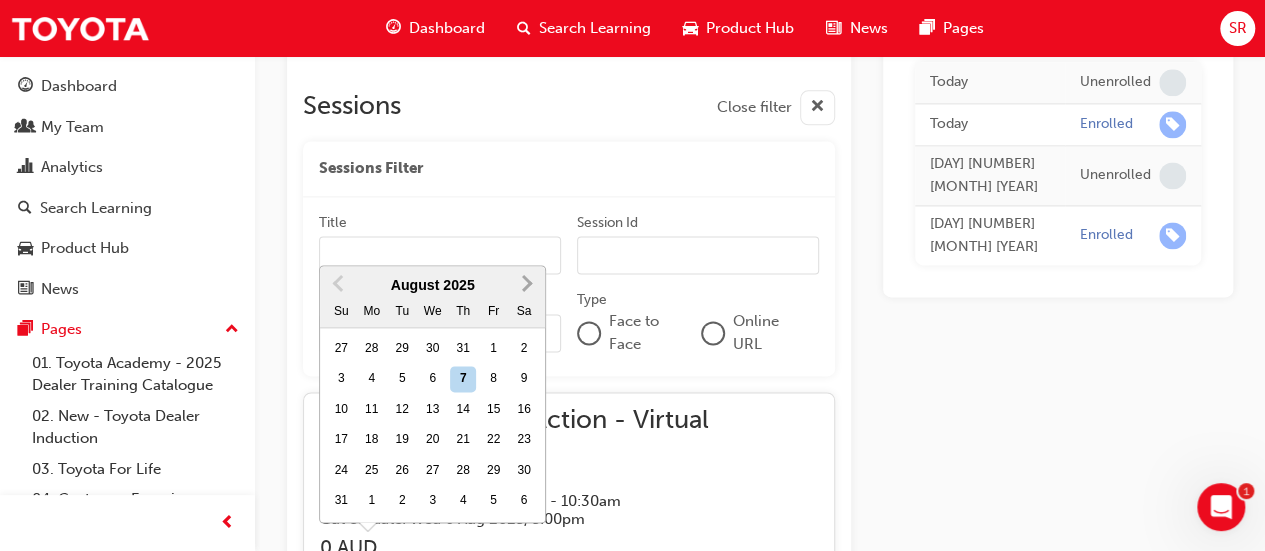 click on "Next Month" at bounding box center [527, 284] 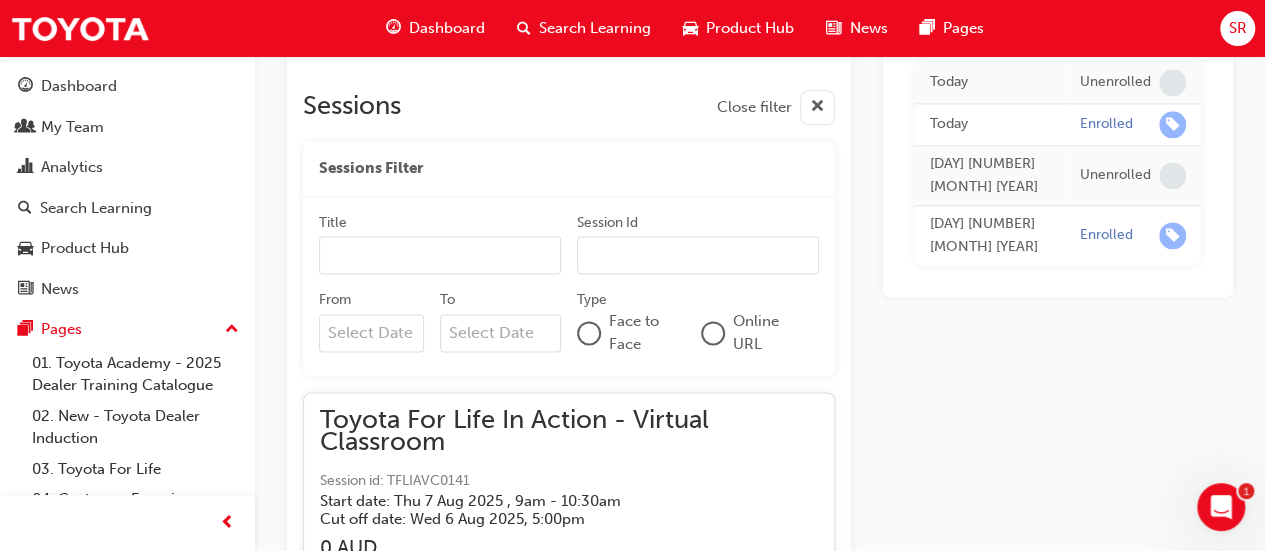 click at bounding box center [569, 66] 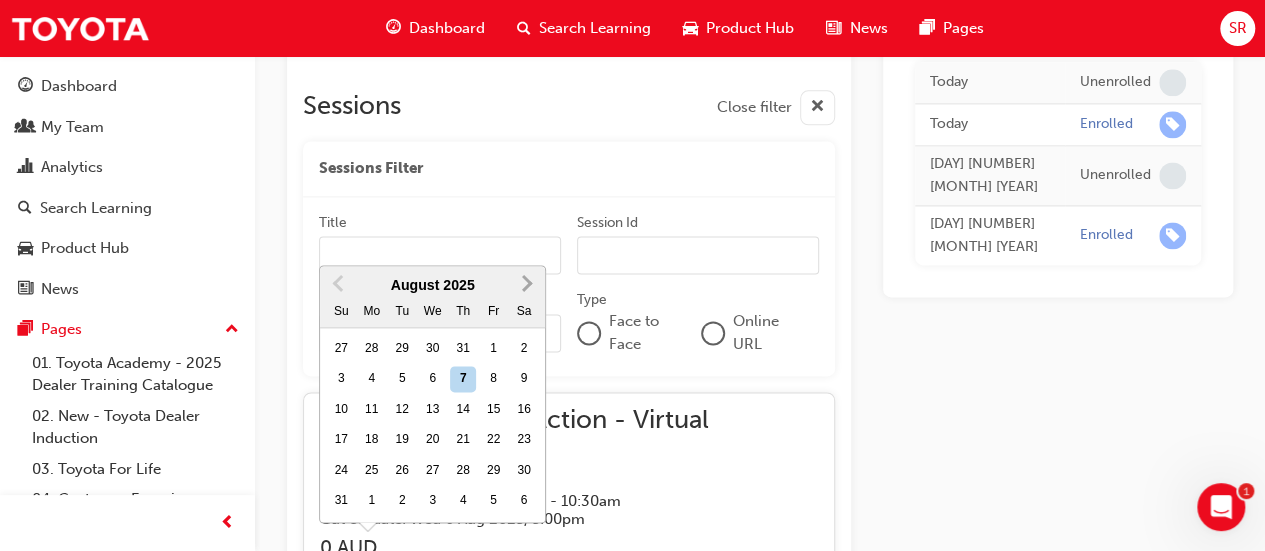 click on "Next Month" at bounding box center (527, 284) 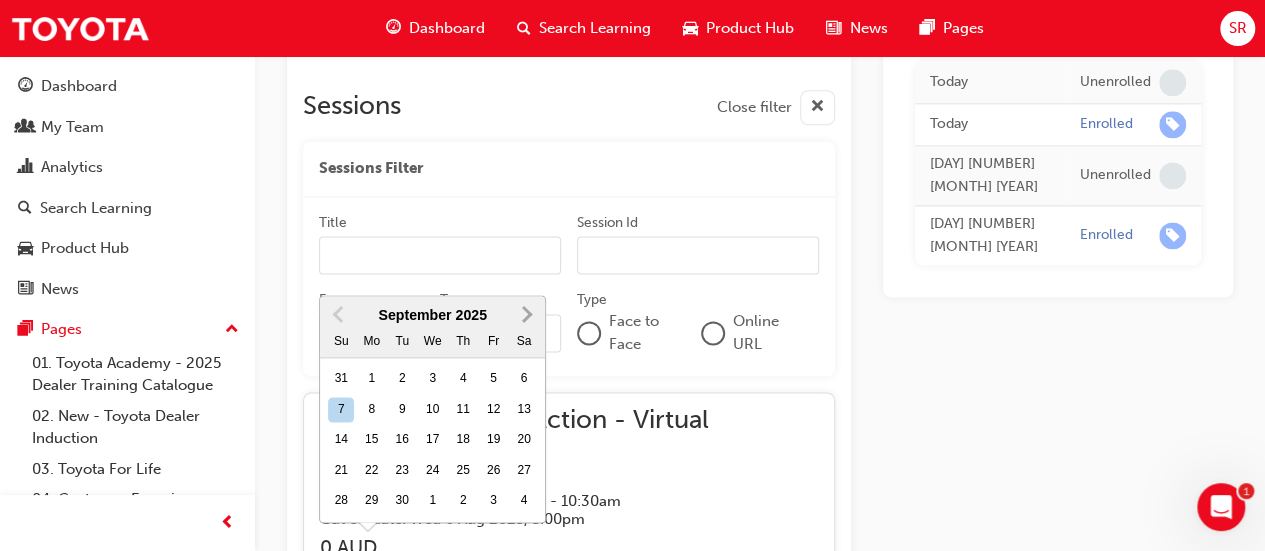click on "Next Month" at bounding box center (525, 313) 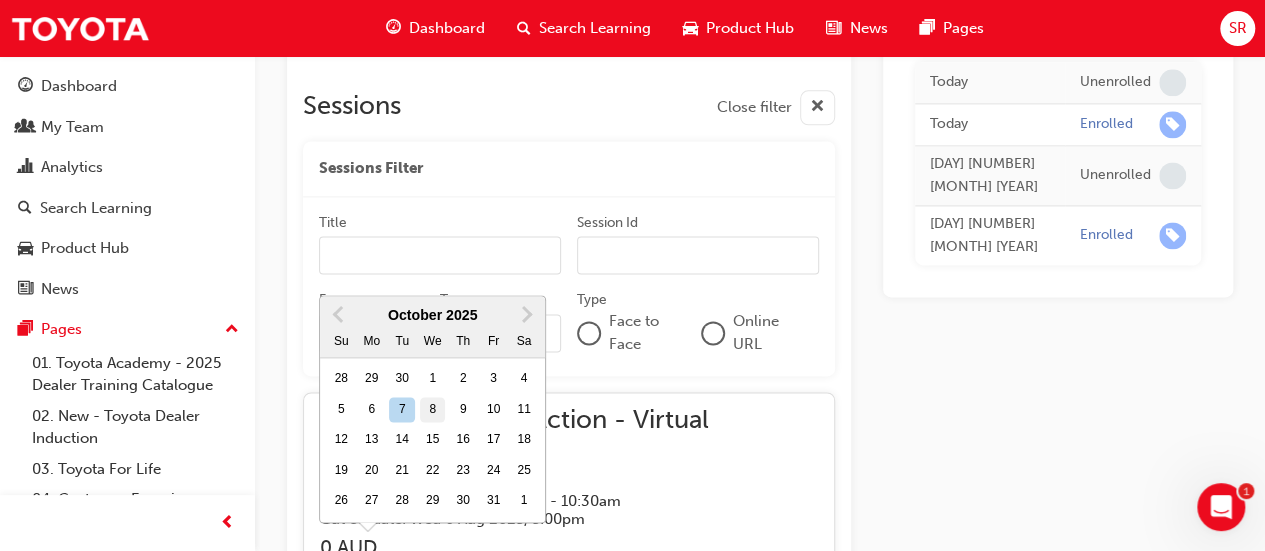 click on "8" at bounding box center [433, 410] 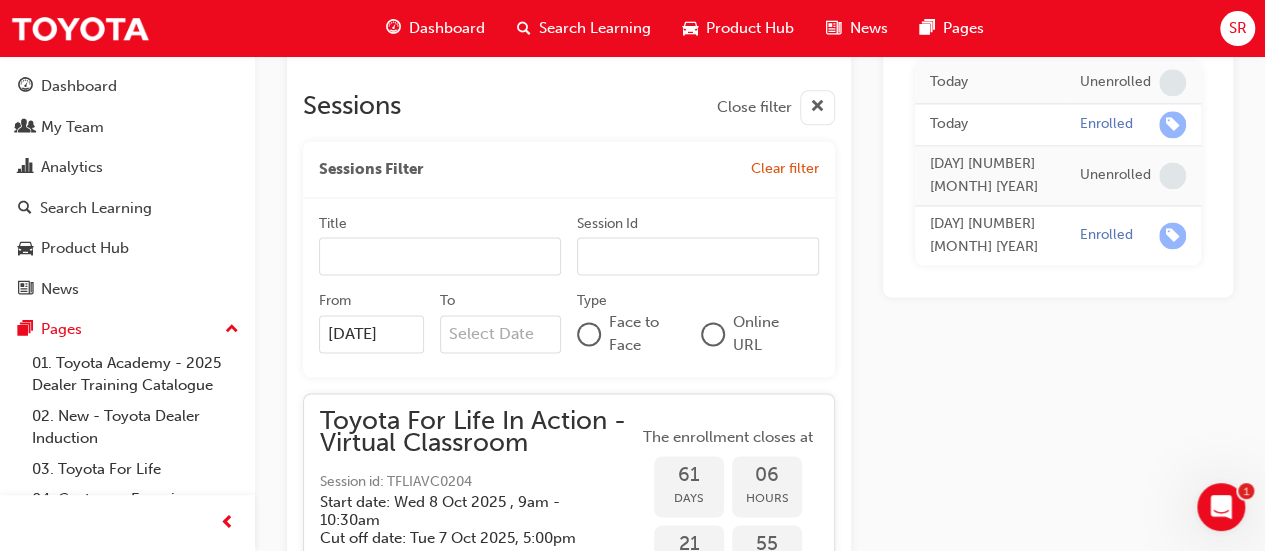 click on "Today Unenrolled   Today Enrolled   Thu 17 Apr 2025 Unenrolled   Thu 17 Apr 2025 Enrolled" at bounding box center (1058, 4627) 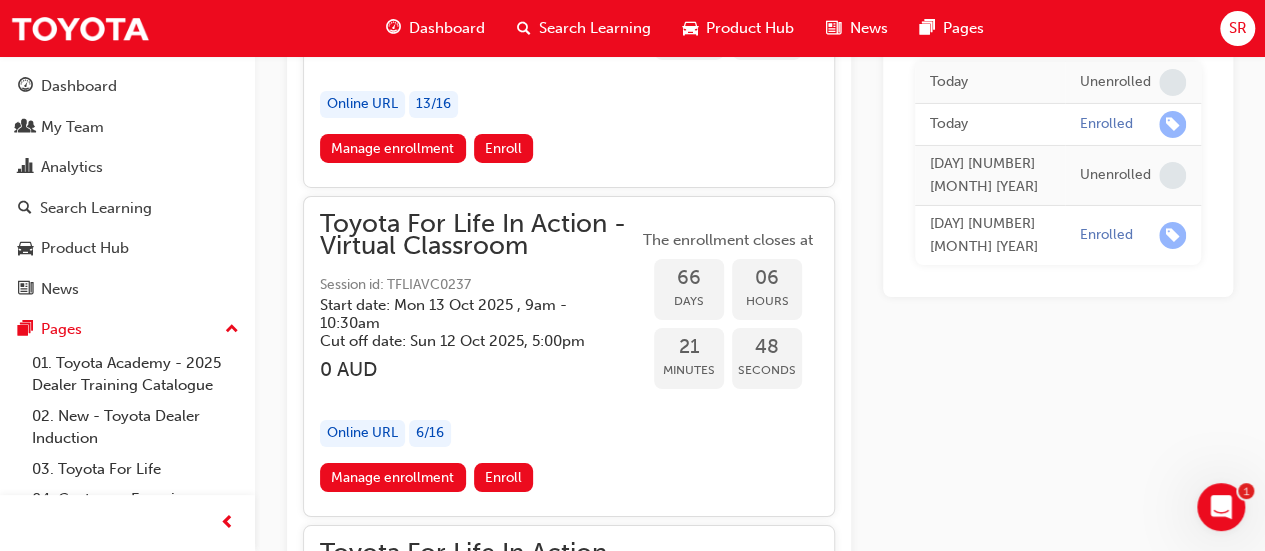 scroll, scrollTop: 3489, scrollLeft: 0, axis: vertical 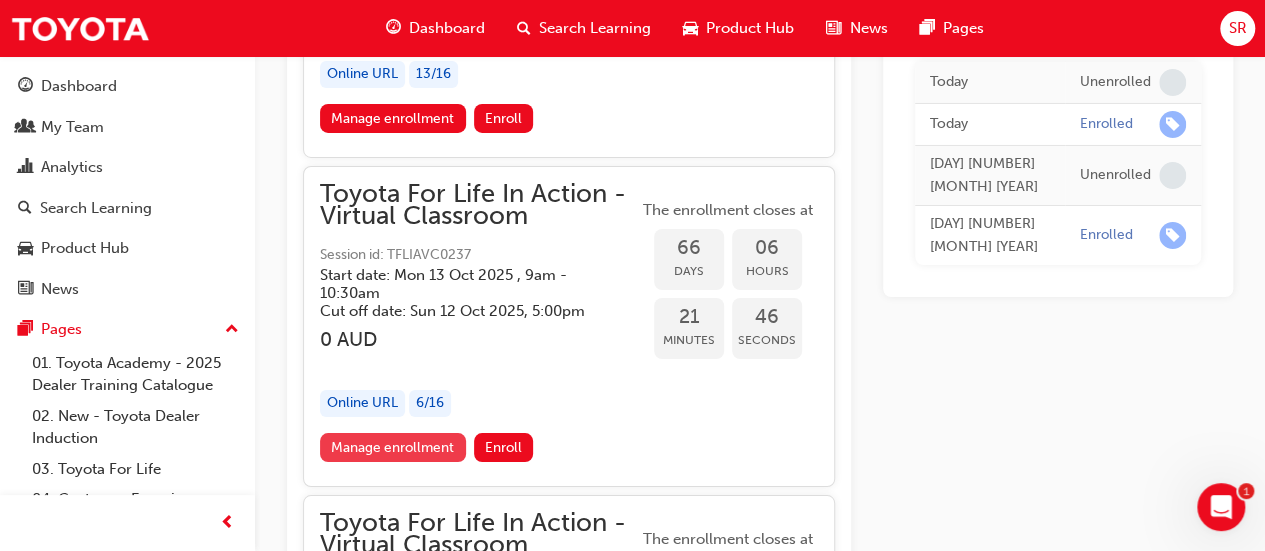 click on "Manage enrollment" at bounding box center [393, 447] 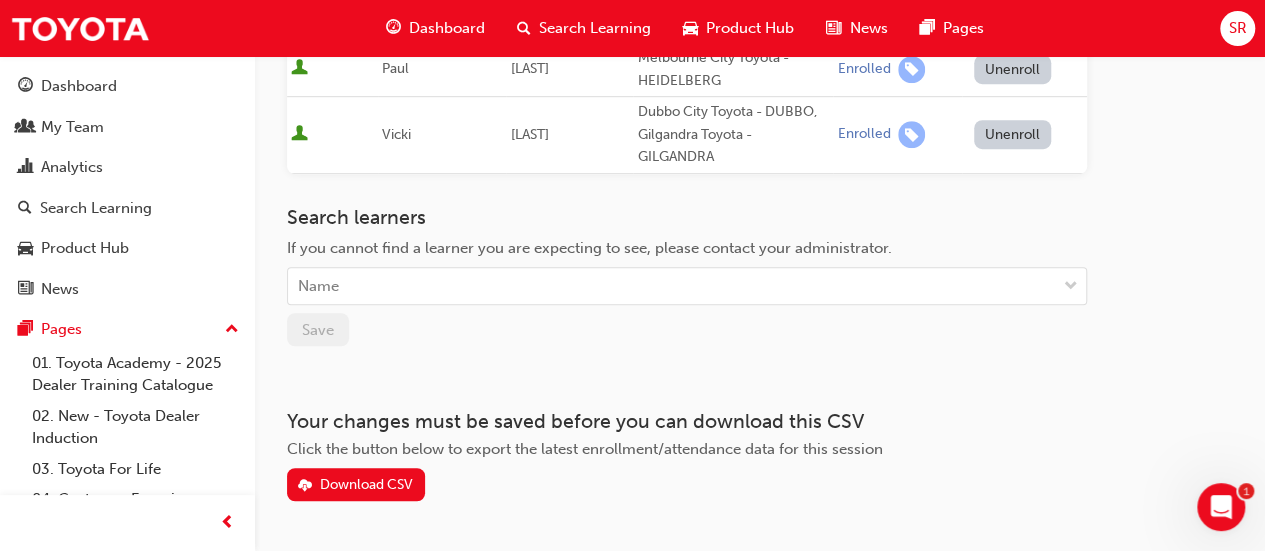 scroll, scrollTop: 600, scrollLeft: 0, axis: vertical 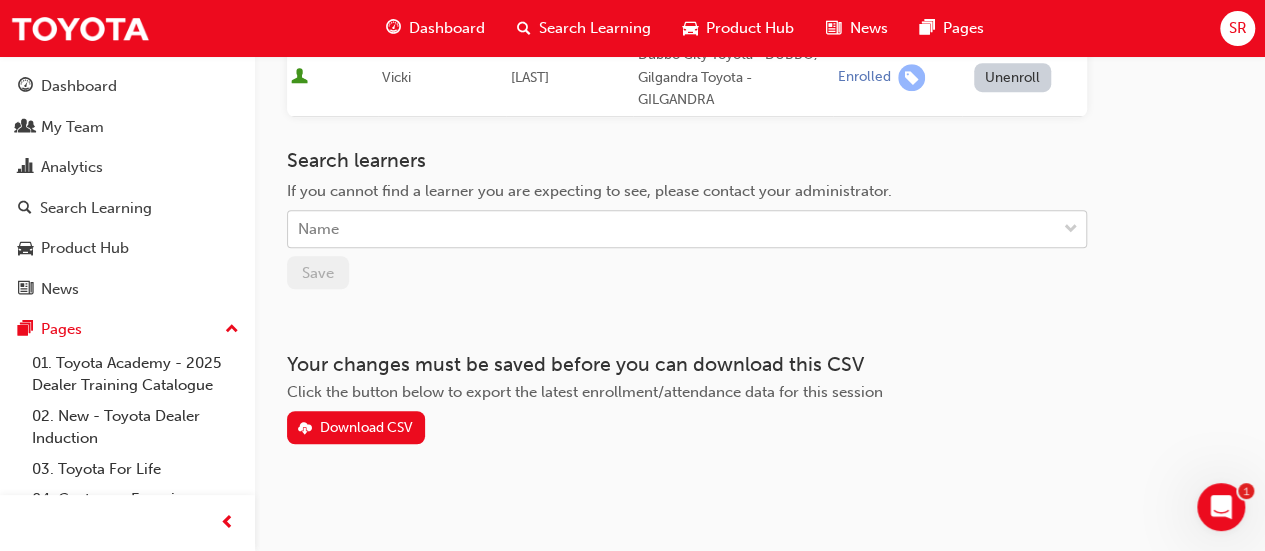 click on "Name" at bounding box center [672, 229] 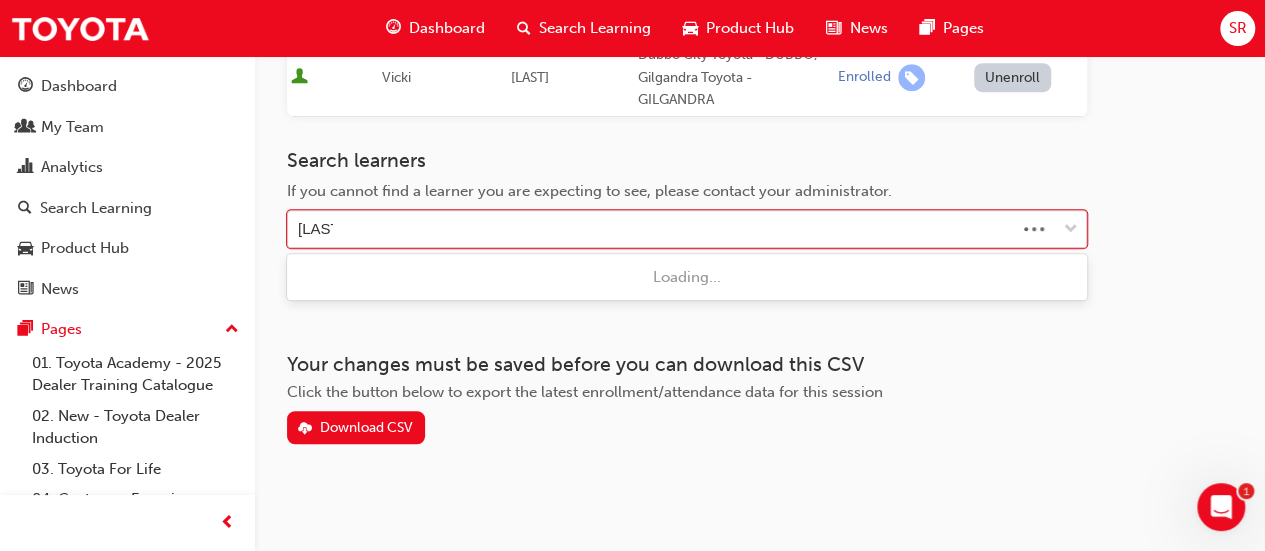 type on "SALIM" 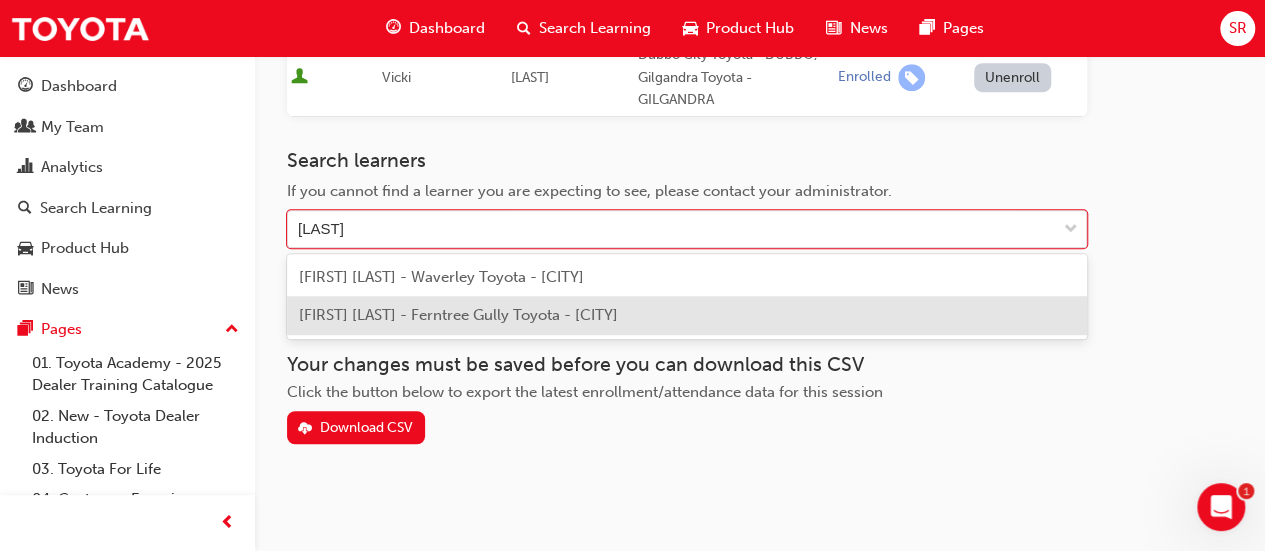 click on "Ryan Salim - Ferntree Gully Toyota - FERNTREE GULLY" at bounding box center (458, 315) 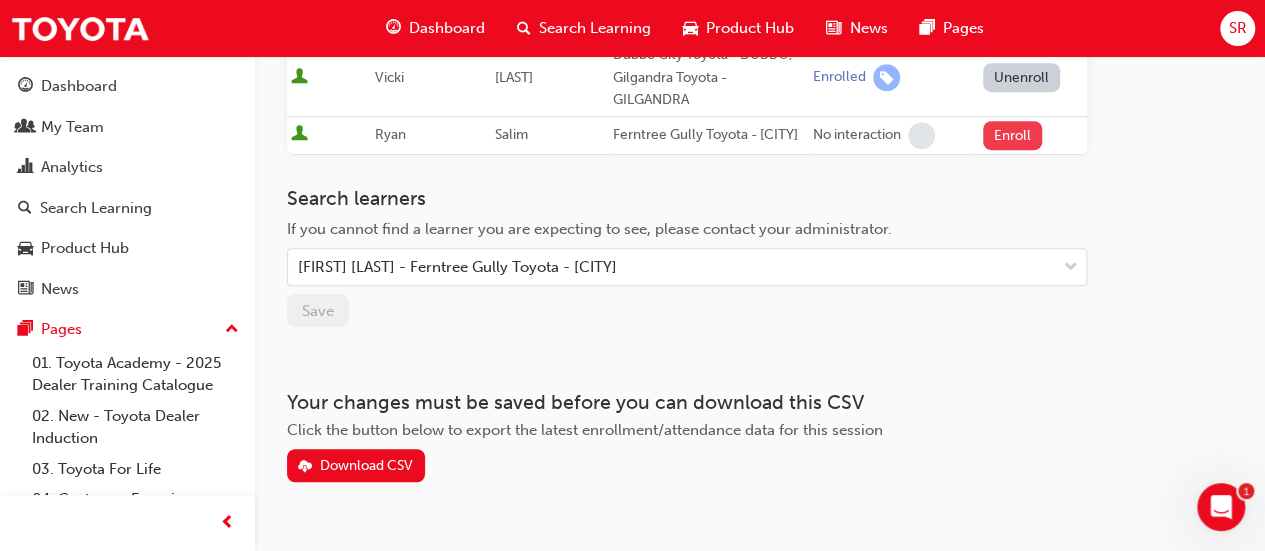 click on "Enroll" at bounding box center [1013, 135] 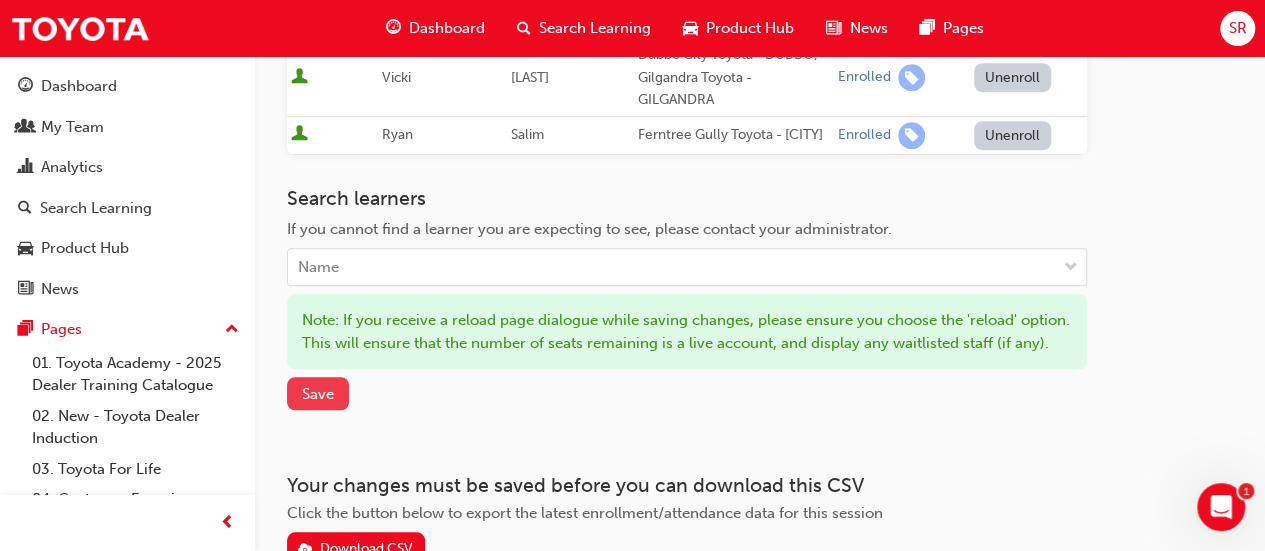 click on "Save" at bounding box center (318, 394) 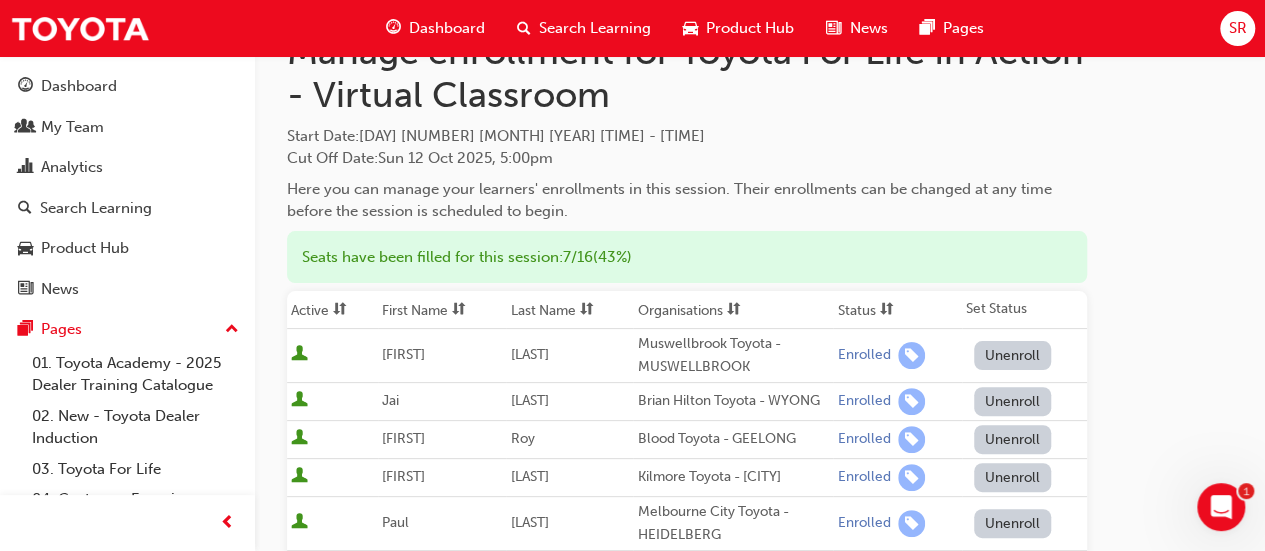 scroll, scrollTop: 0, scrollLeft: 0, axis: both 